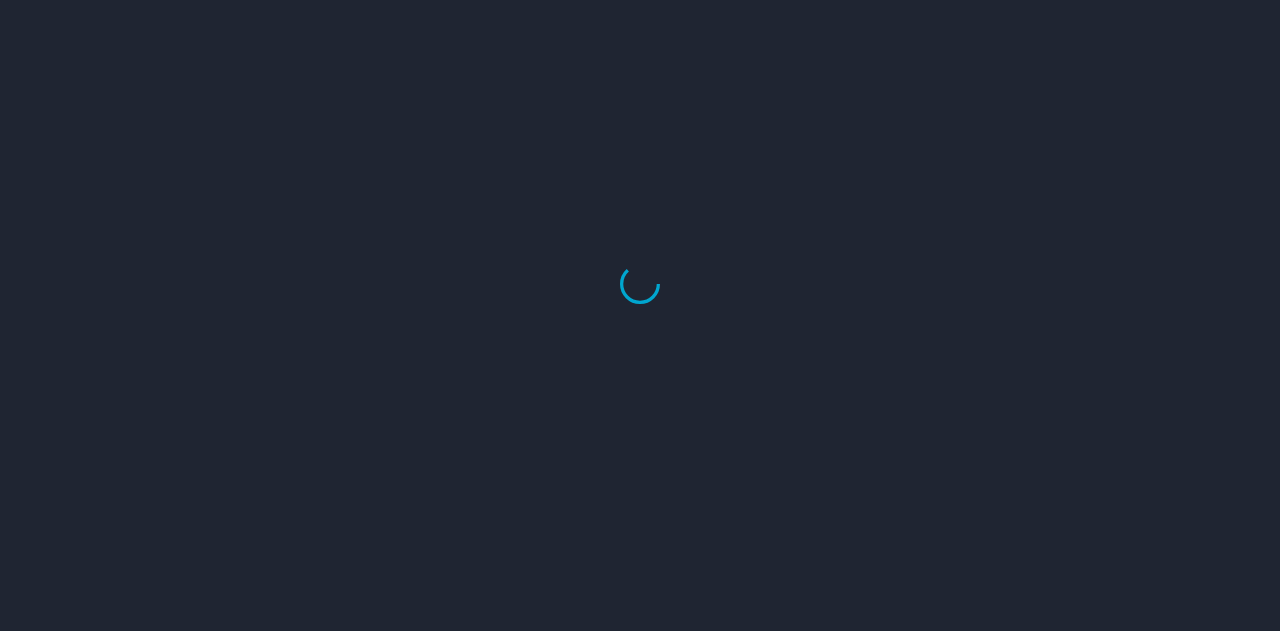 scroll, scrollTop: 0, scrollLeft: 0, axis: both 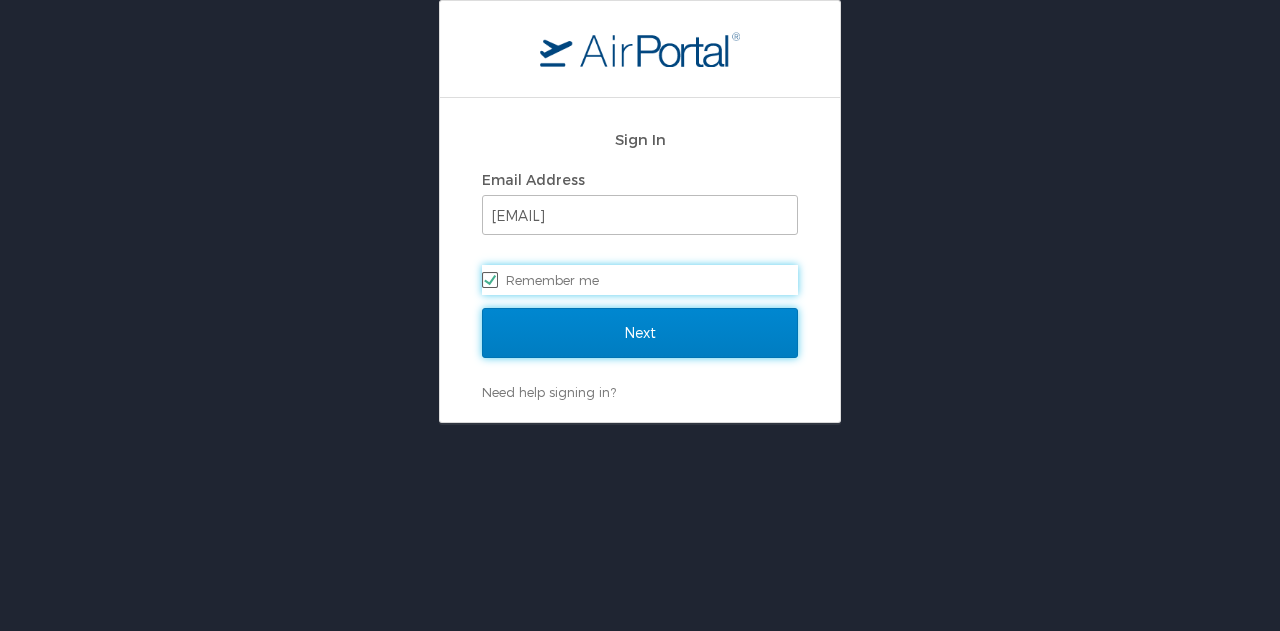 click on "Next" at bounding box center (640, 333) 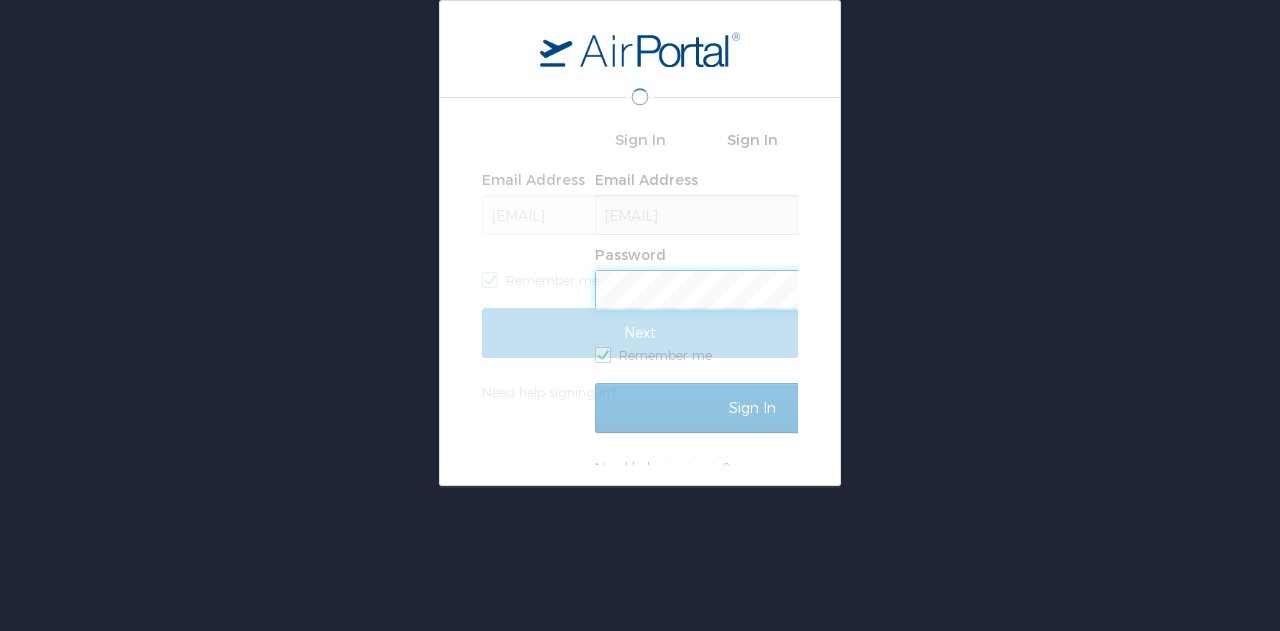 scroll, scrollTop: 0, scrollLeft: 0, axis: both 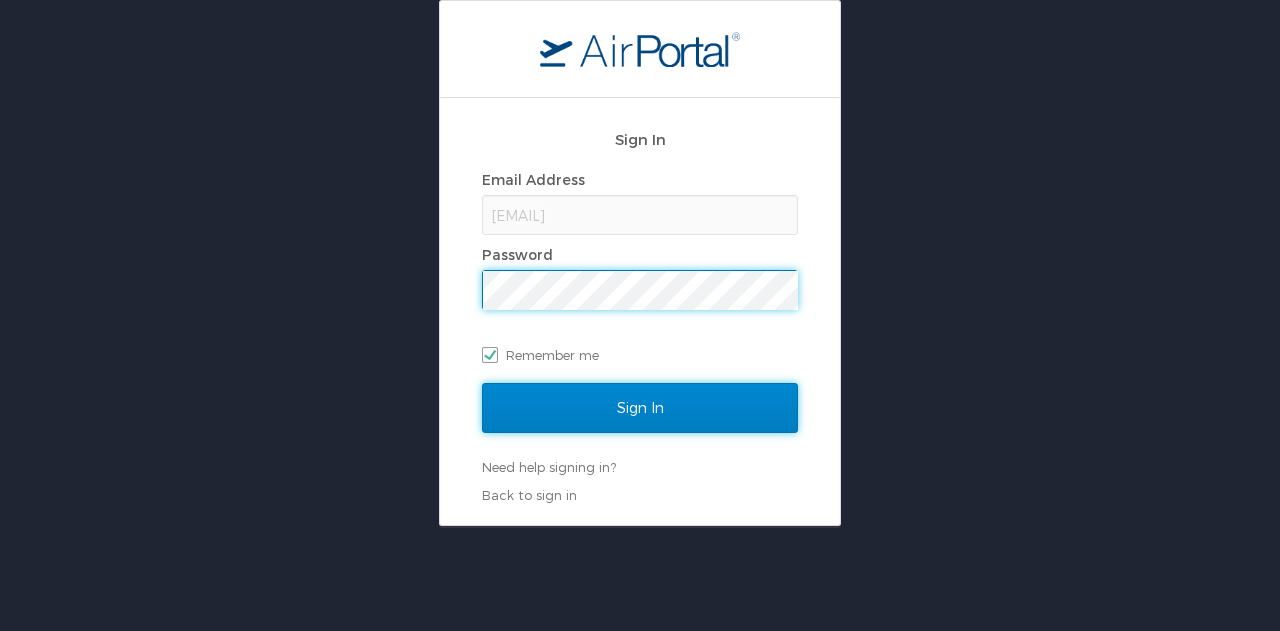 click on "Sign In" at bounding box center (640, 408) 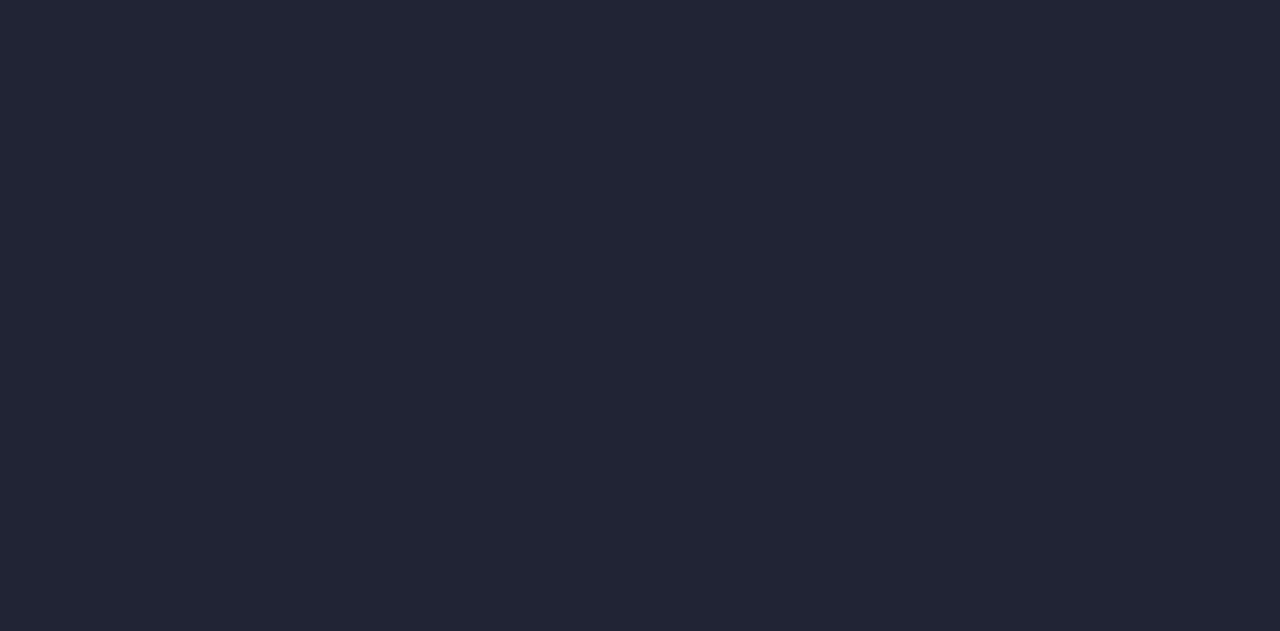 scroll, scrollTop: 0, scrollLeft: 0, axis: both 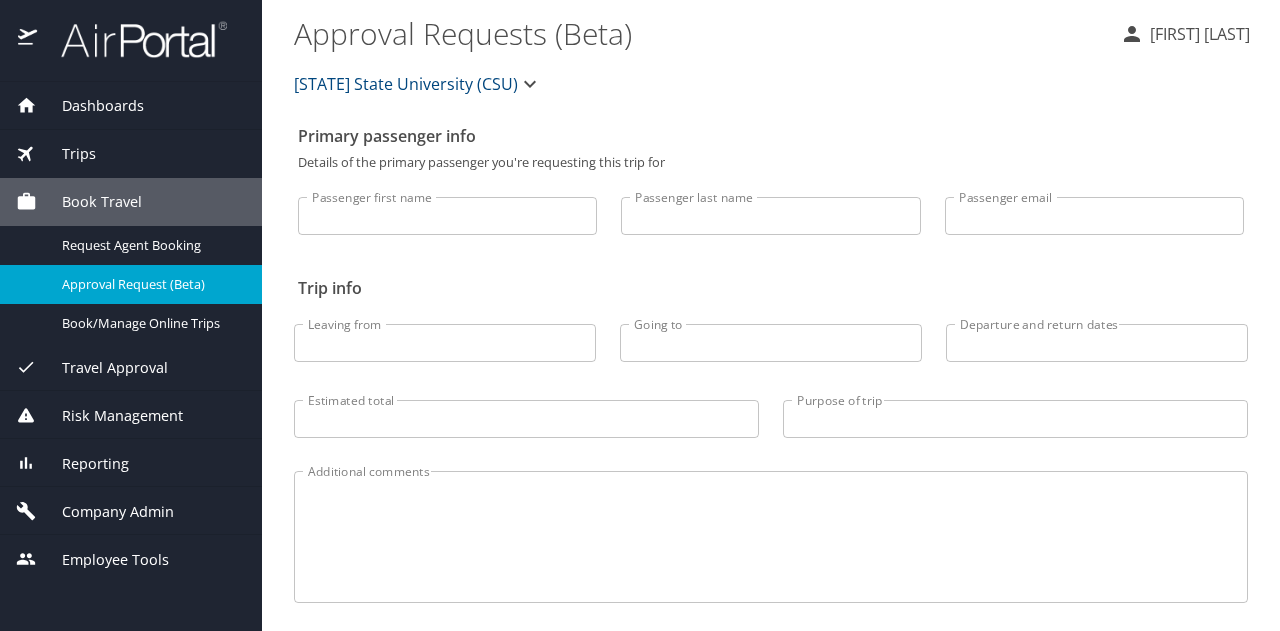 click on "Dashboards" at bounding box center [90, 106] 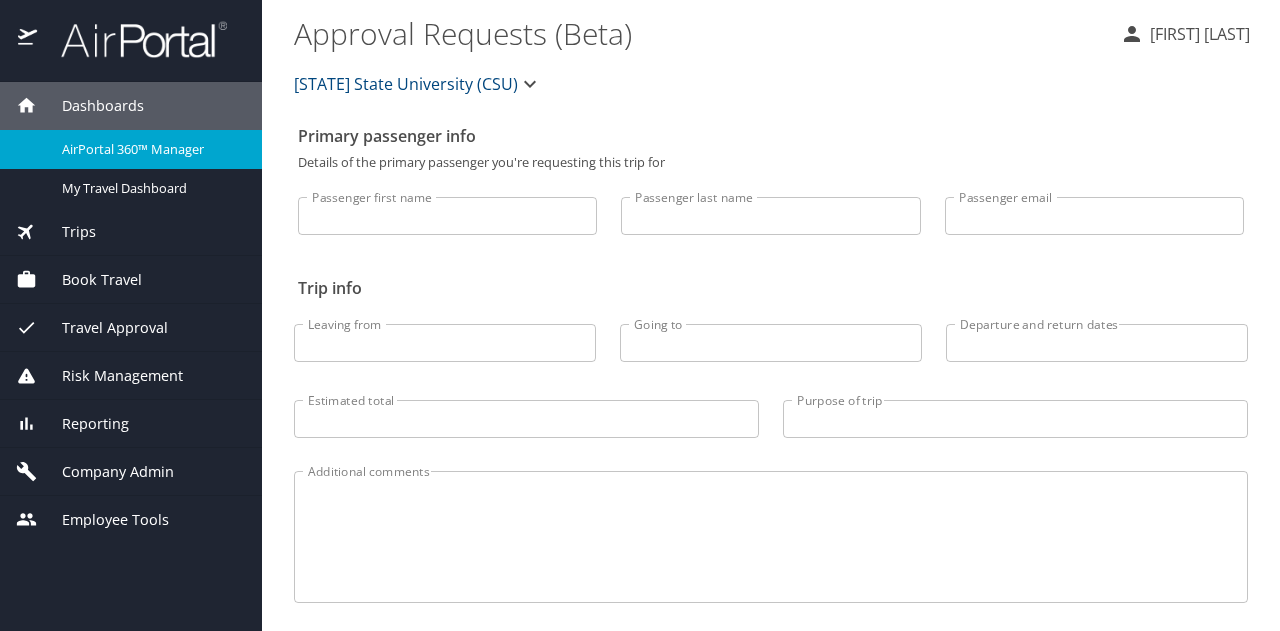 click on "AirPortal 360™ Manager" at bounding box center (150, 149) 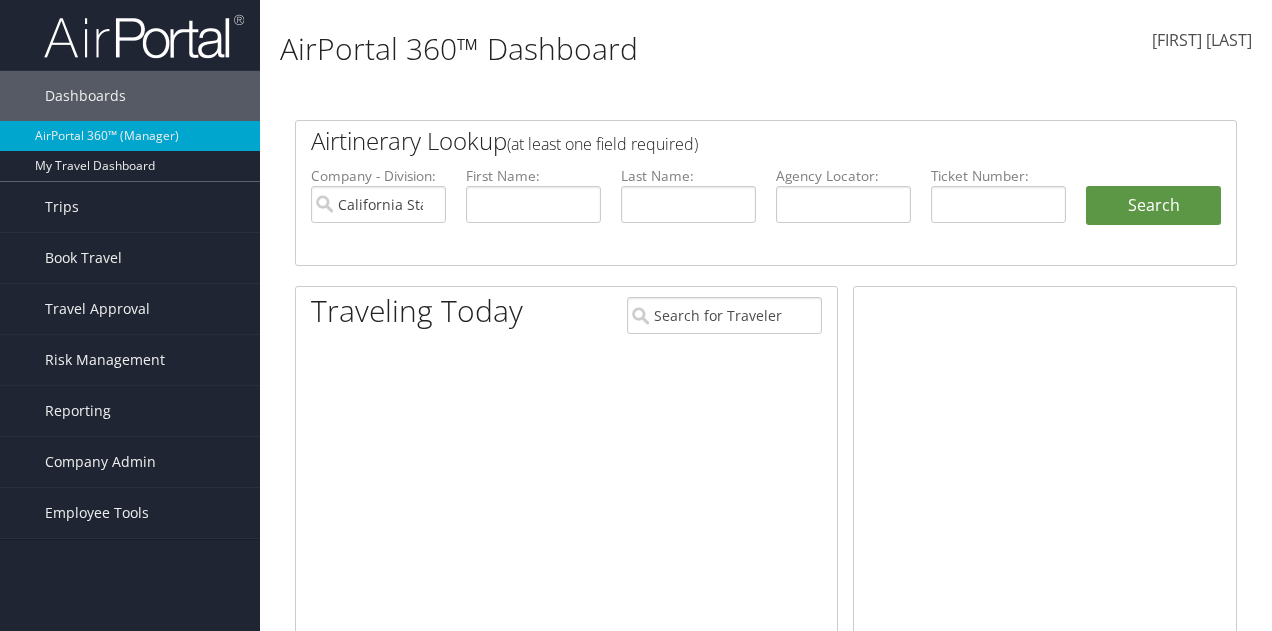 scroll, scrollTop: 0, scrollLeft: 0, axis: both 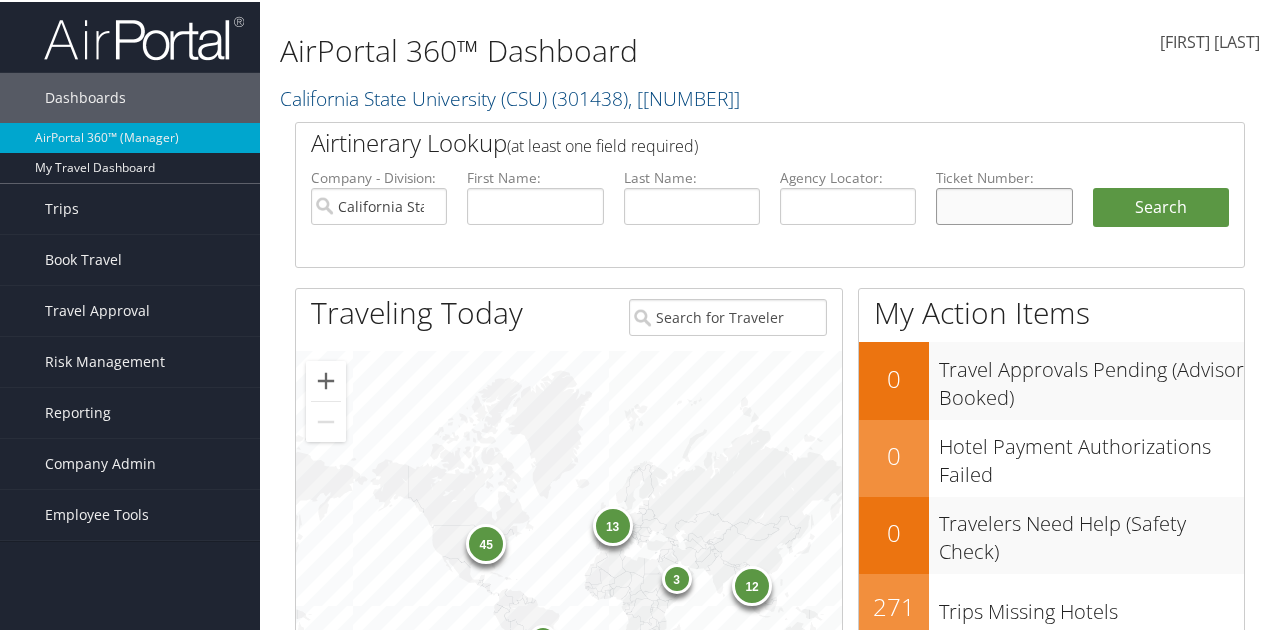 paste on "5267232362578" 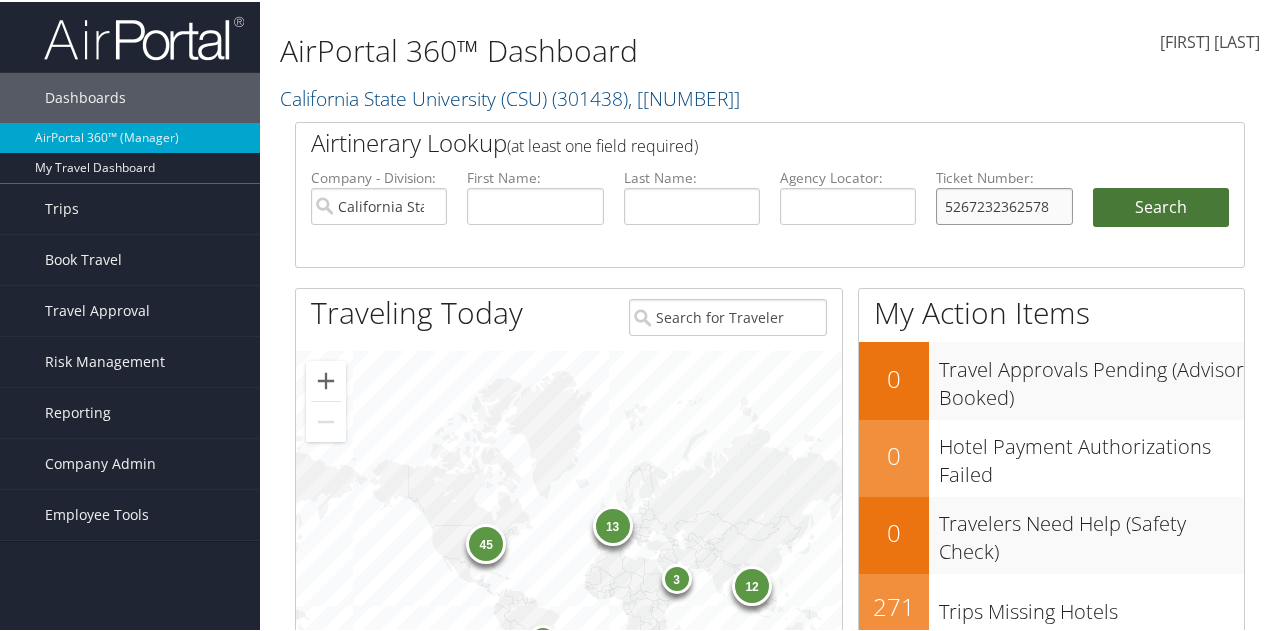 type on "5267232362578" 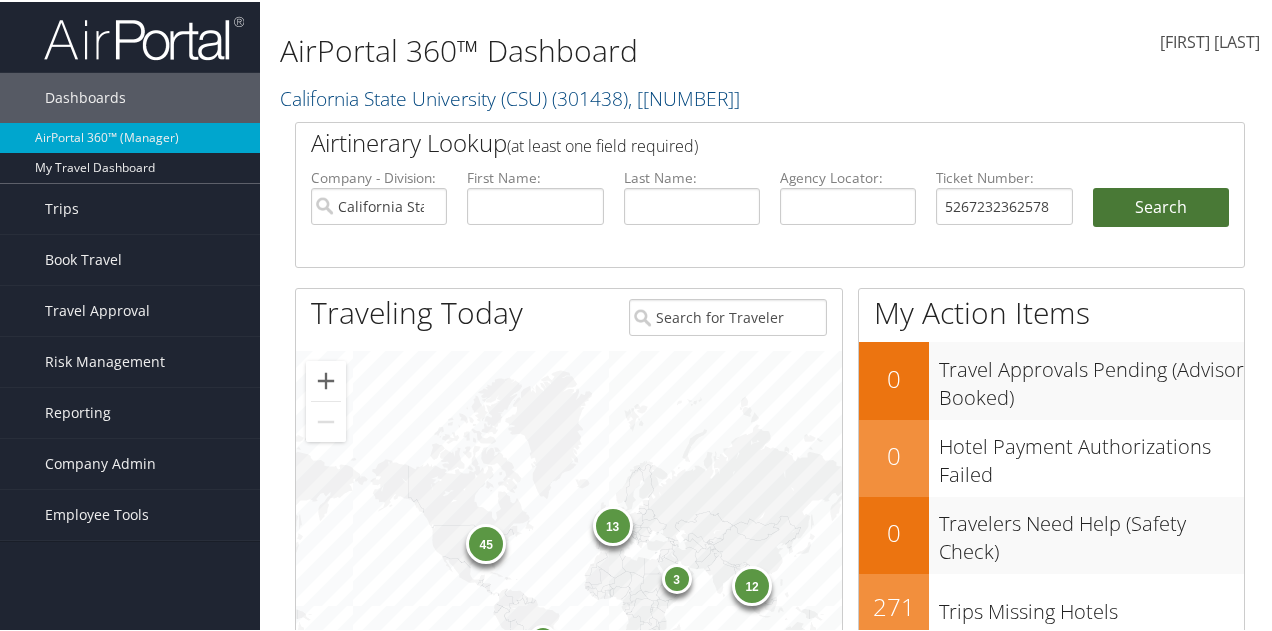 click on "Search" at bounding box center [1161, 206] 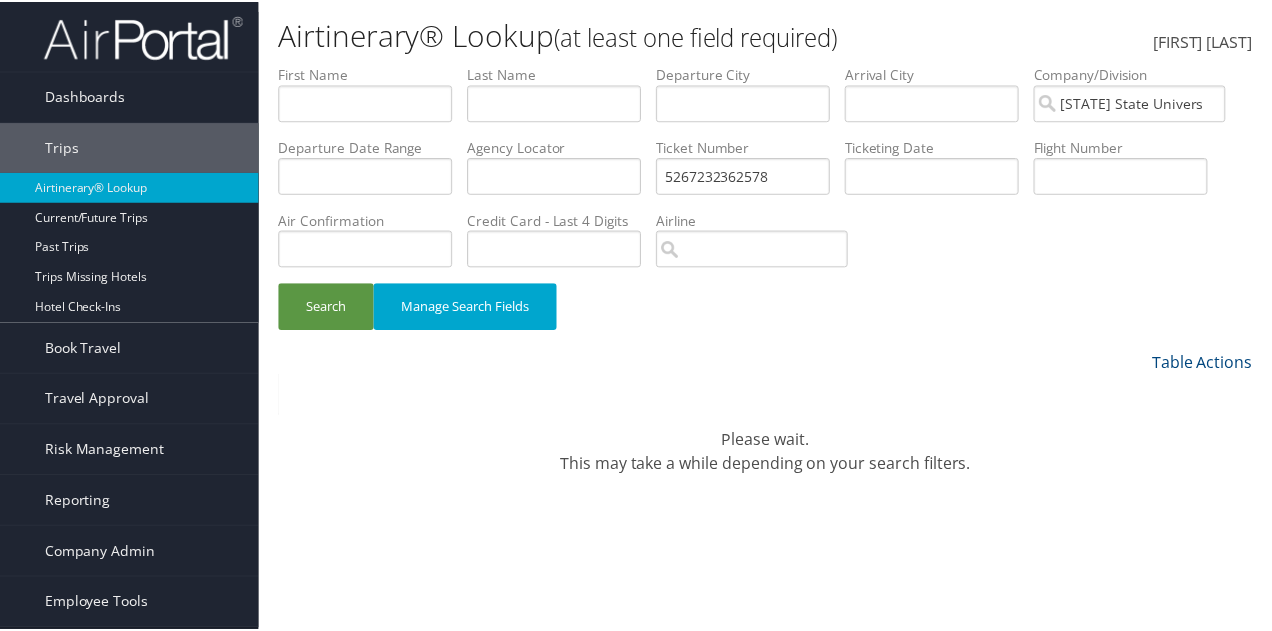 scroll, scrollTop: 0, scrollLeft: 0, axis: both 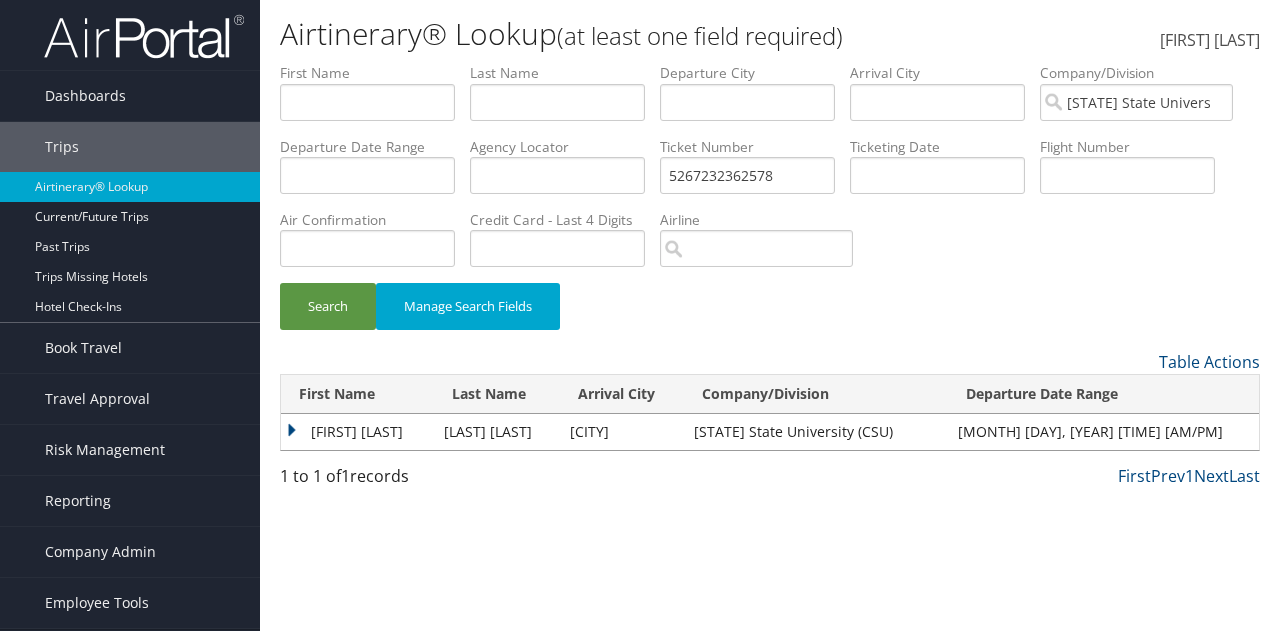 click on "PAULETTE DESIREE" at bounding box center [357, 432] 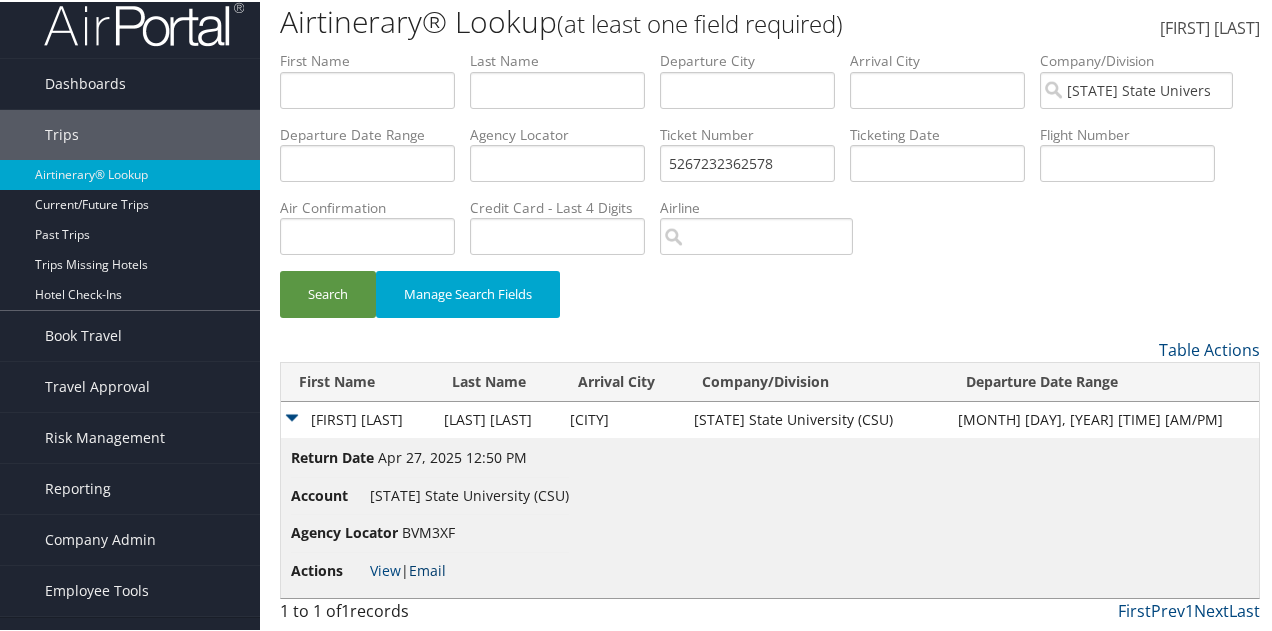 scroll, scrollTop: 85, scrollLeft: 0, axis: vertical 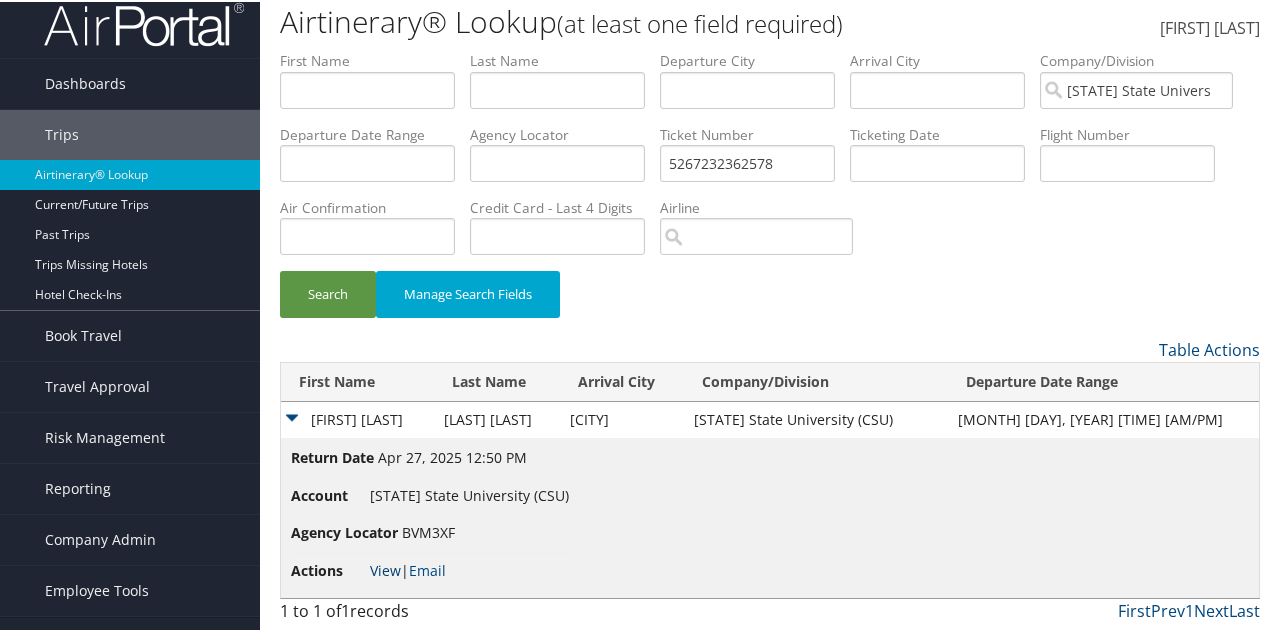 click on "View" at bounding box center [385, 568] 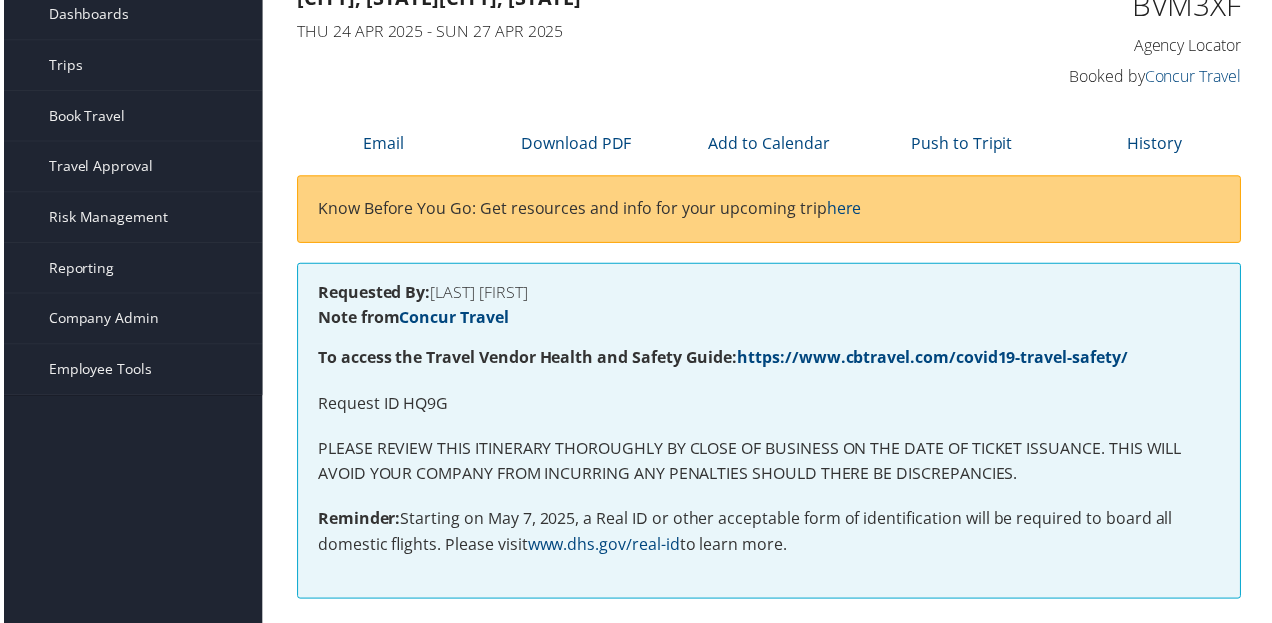 scroll, scrollTop: 0, scrollLeft: 0, axis: both 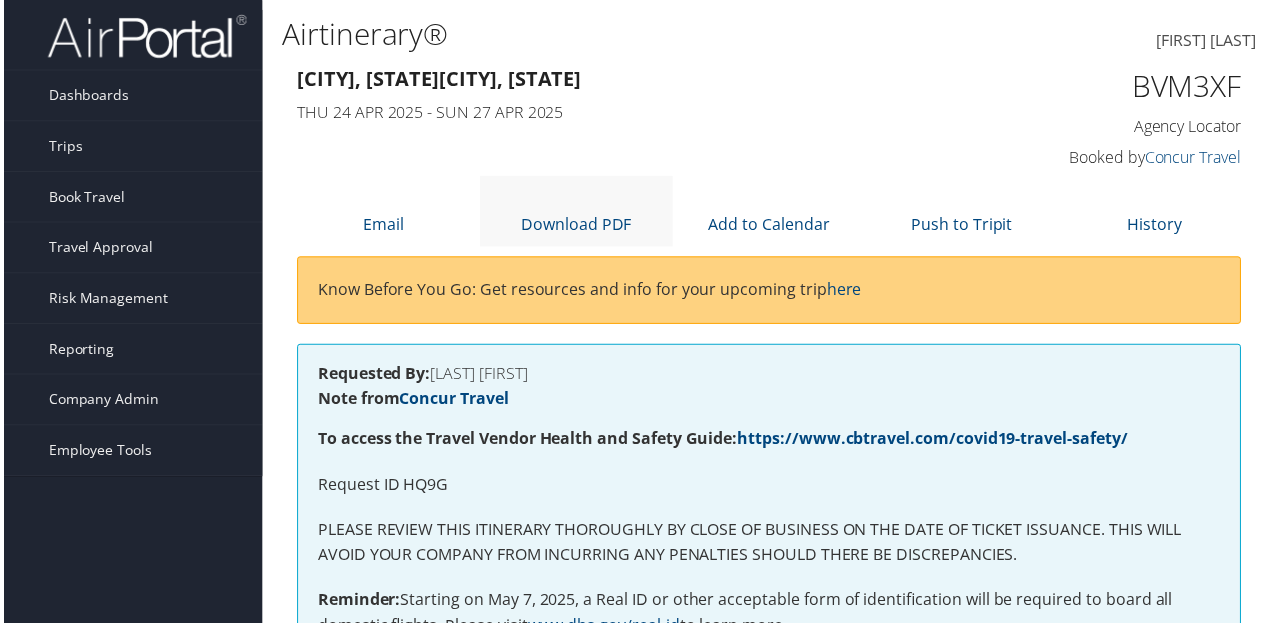 click on "Download PDF" at bounding box center (576, 212) 